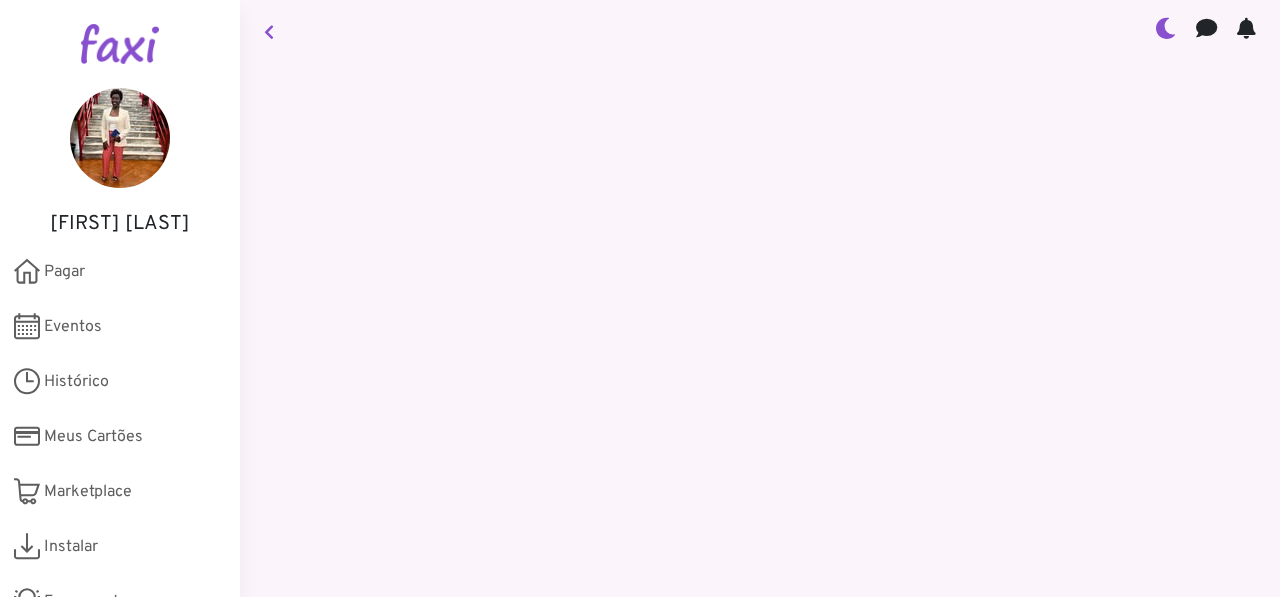 scroll, scrollTop: 0, scrollLeft: 0, axis: both 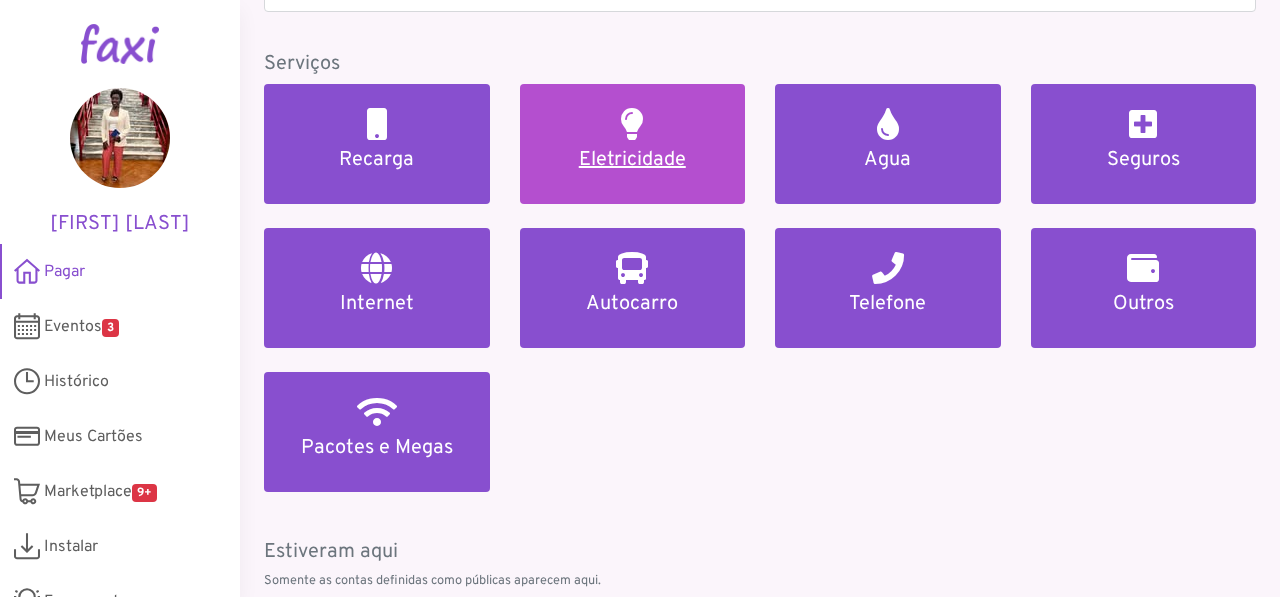click on "Eletricidade" at bounding box center (633, 160) 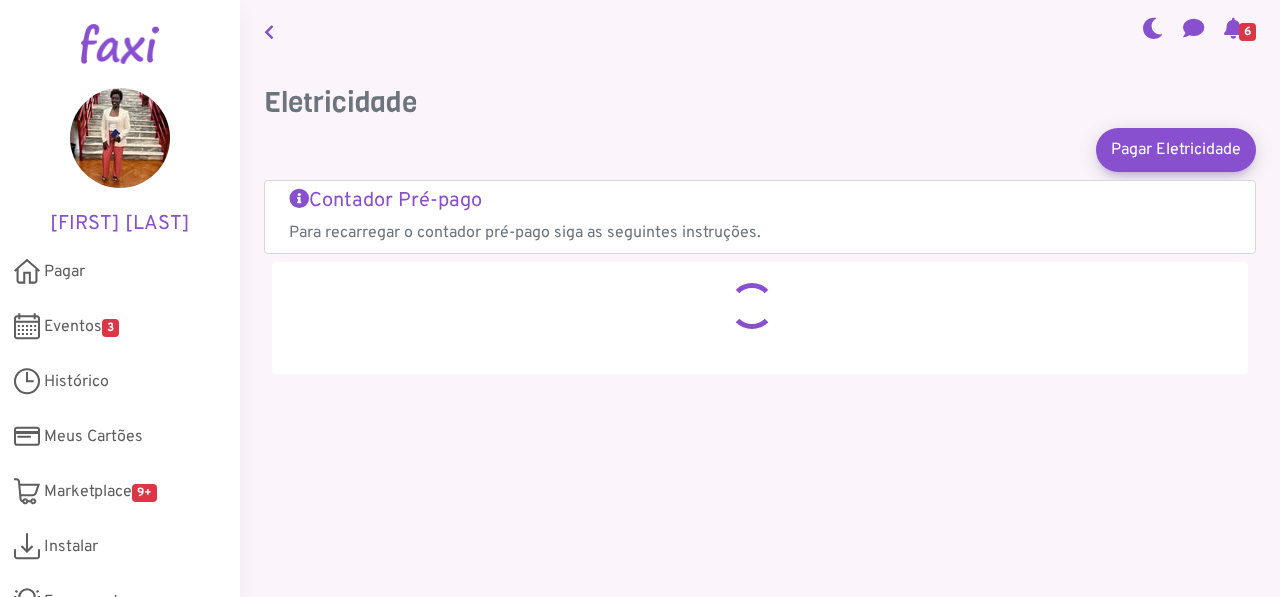 scroll, scrollTop: 0, scrollLeft: 0, axis: both 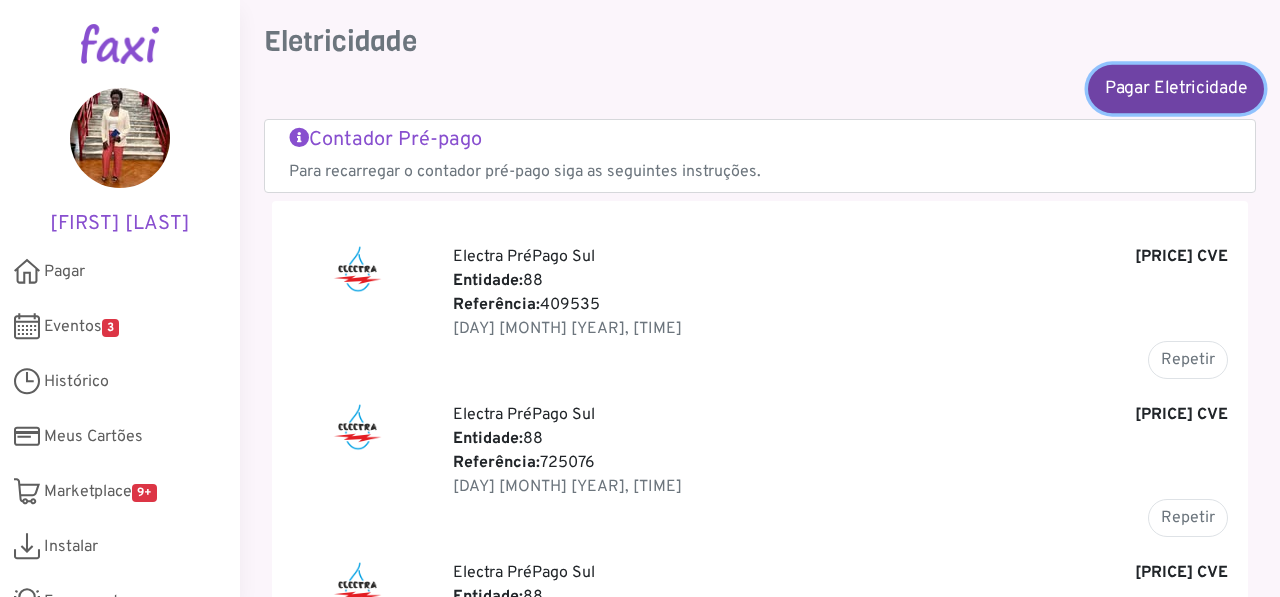 click on "Pagar
Eletricidade" at bounding box center (1176, 88) 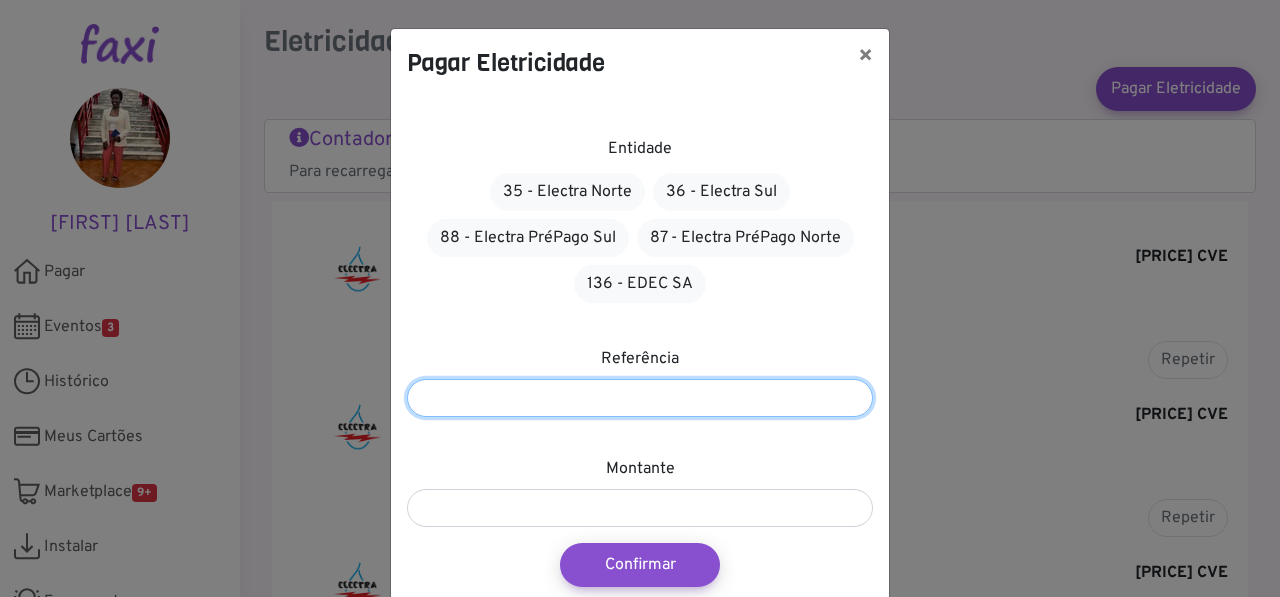 click at bounding box center (640, 398) 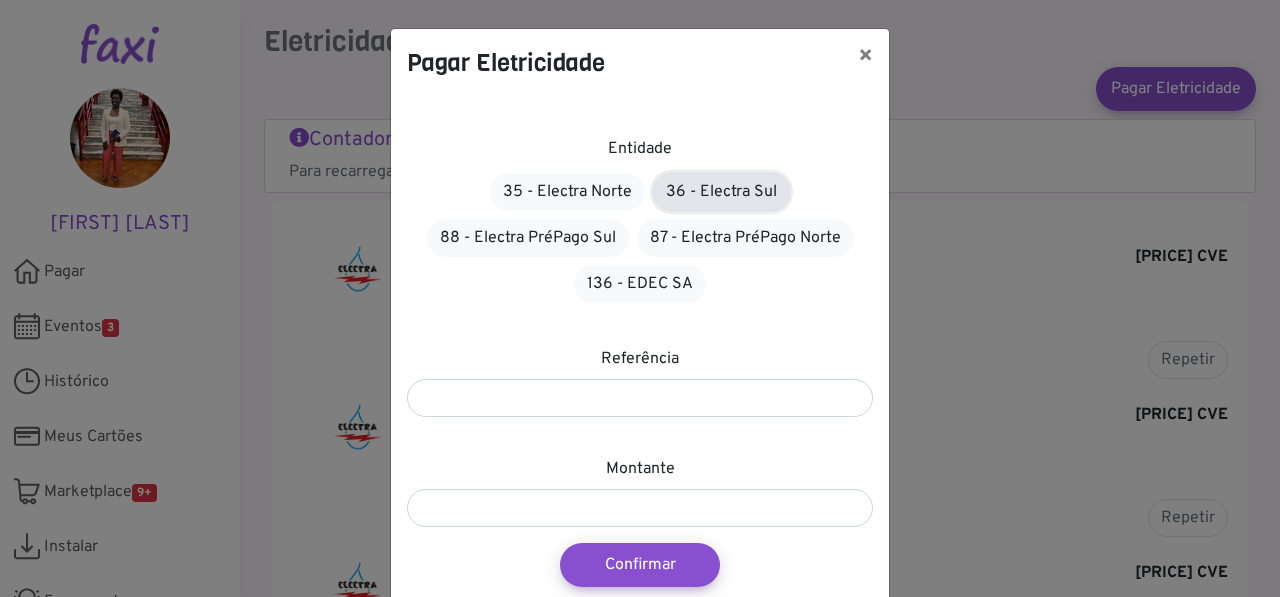 click on "36
-
Electra Sul" at bounding box center [721, 192] 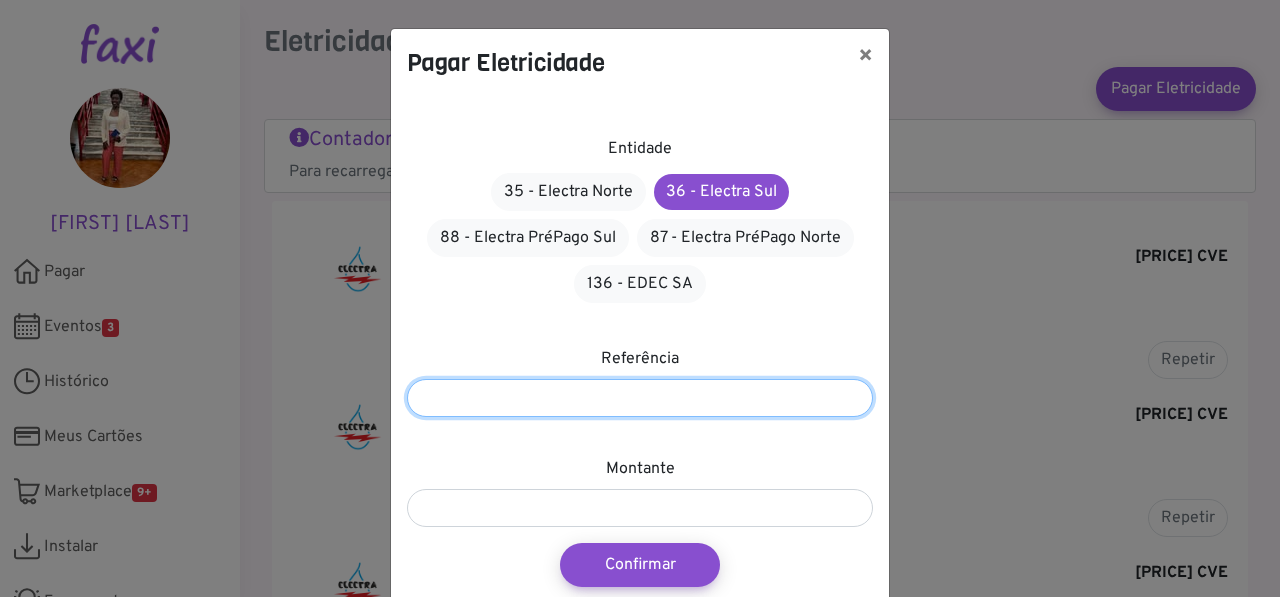 click at bounding box center [640, 398] 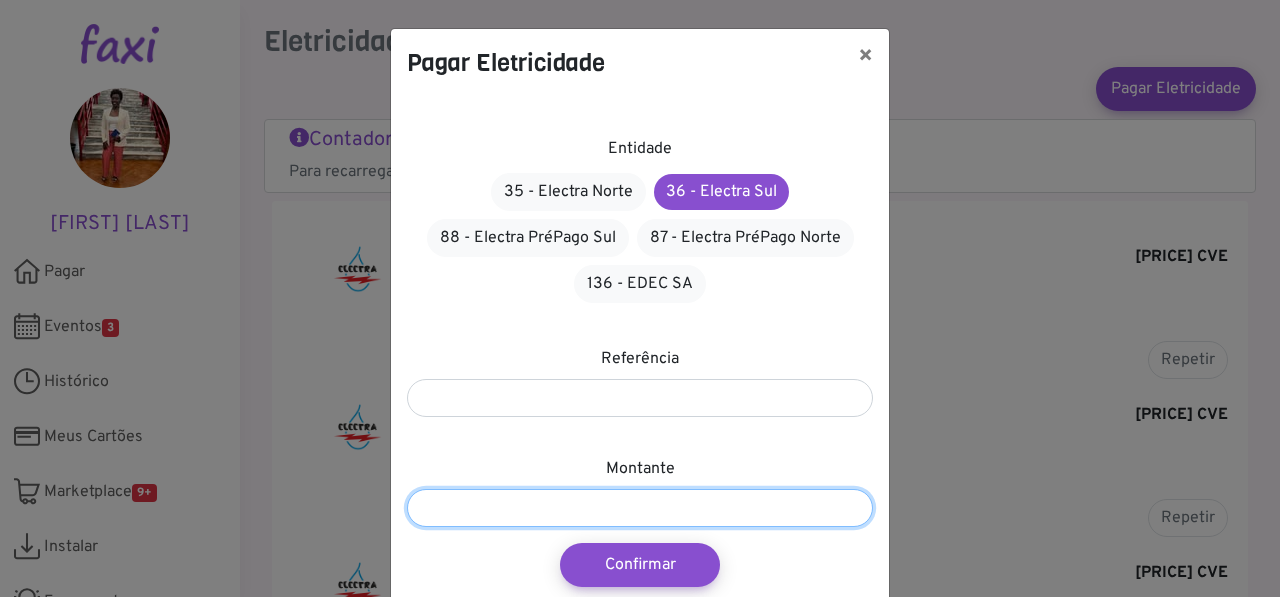 click at bounding box center (640, 508) 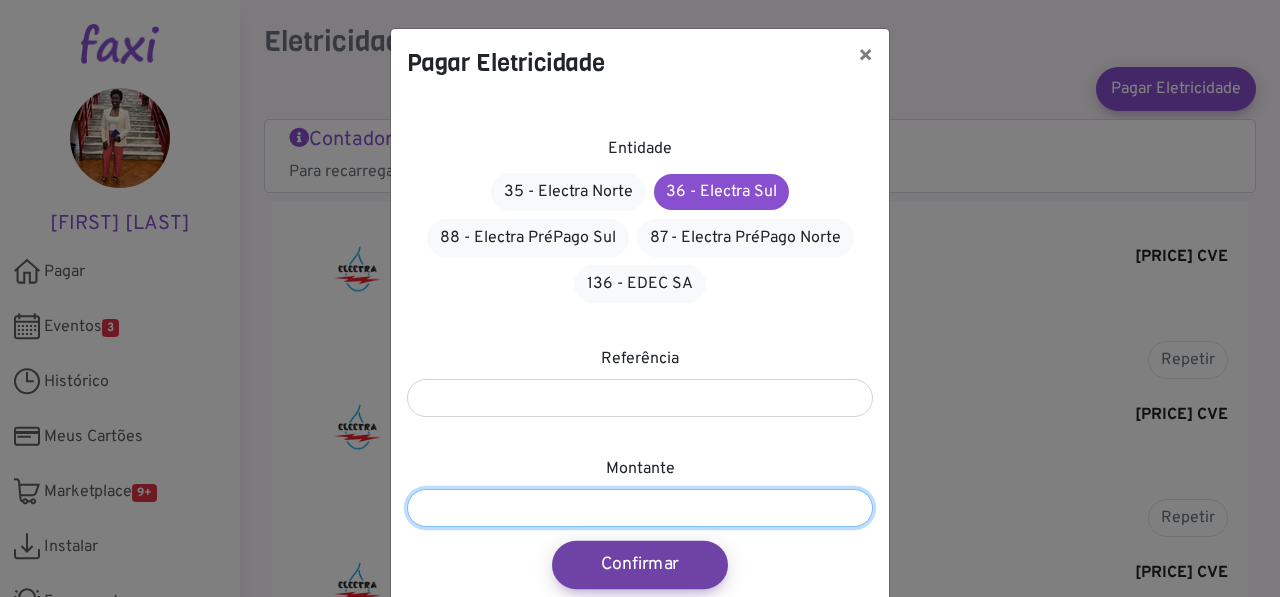 type on "****" 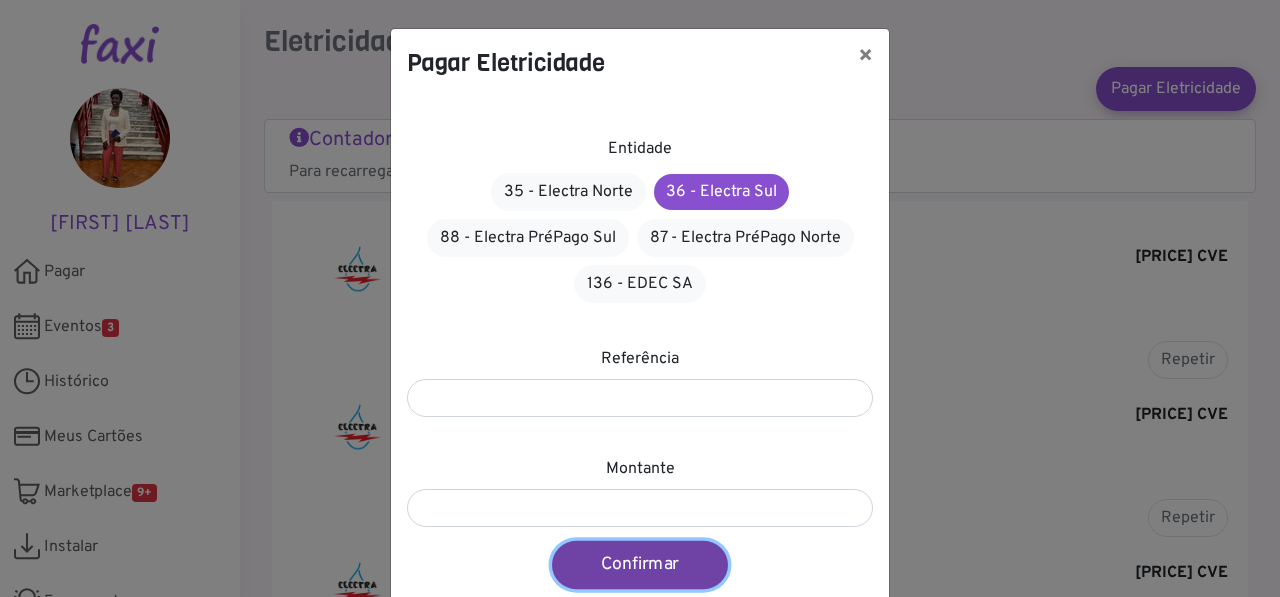click on "Confirmar" at bounding box center (640, 565) 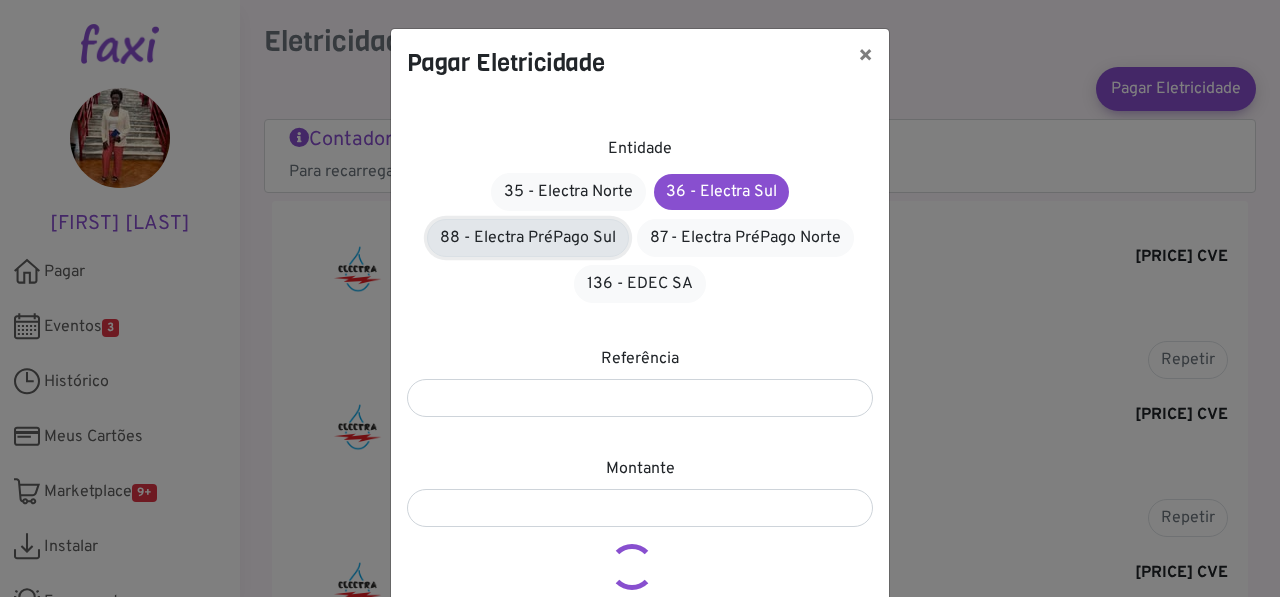 click on "88
-
Electra PréPago Sul" at bounding box center [528, 238] 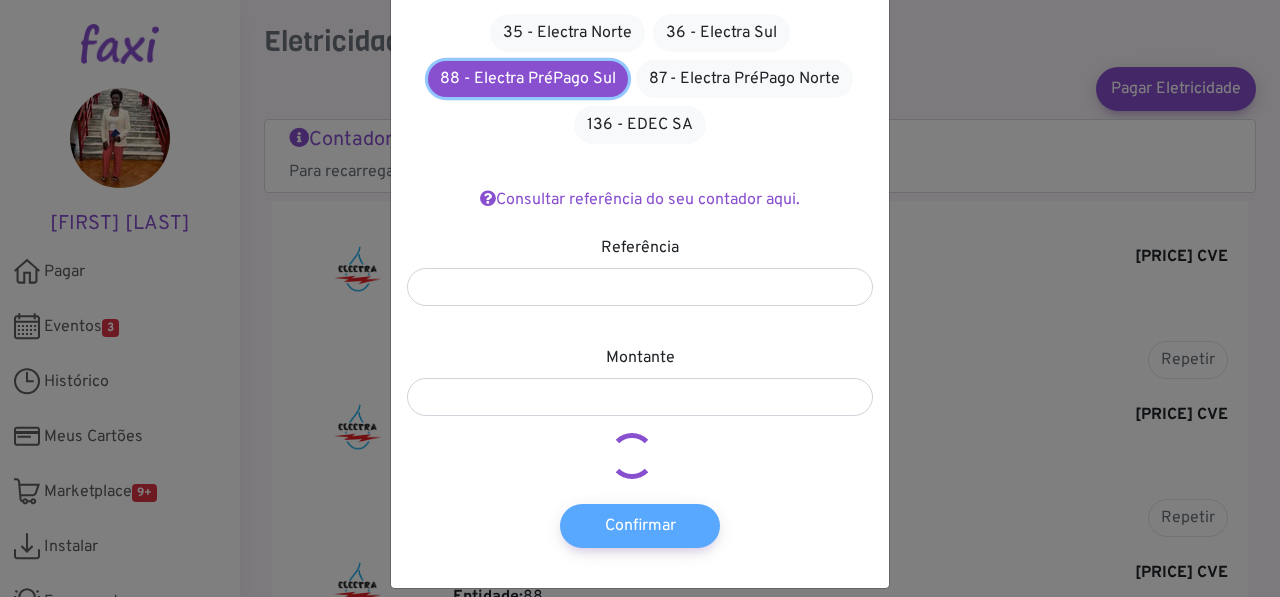 scroll, scrollTop: 160, scrollLeft: 0, axis: vertical 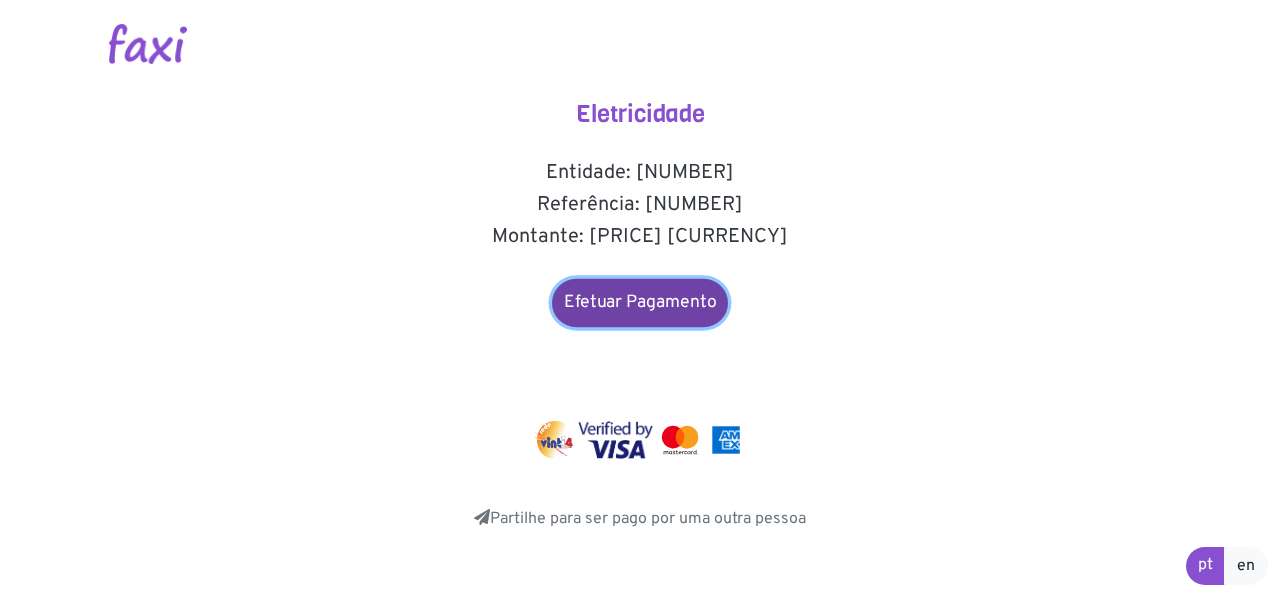 click on "Efetuar Pagamento" at bounding box center (640, 303) 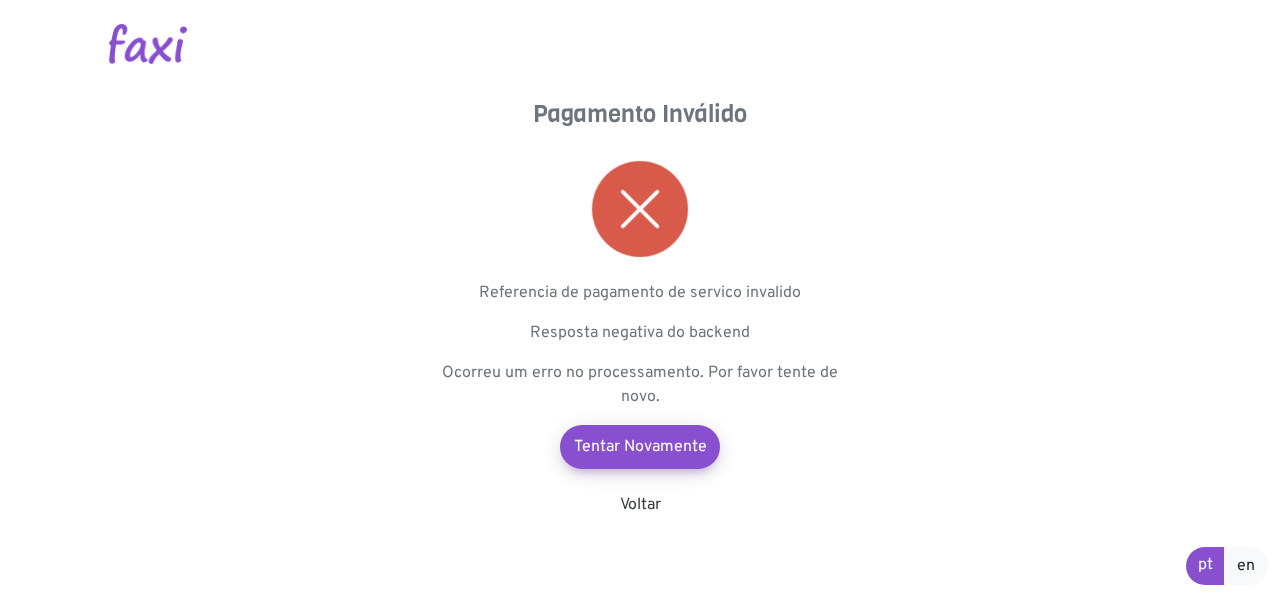 scroll, scrollTop: 0, scrollLeft: 0, axis: both 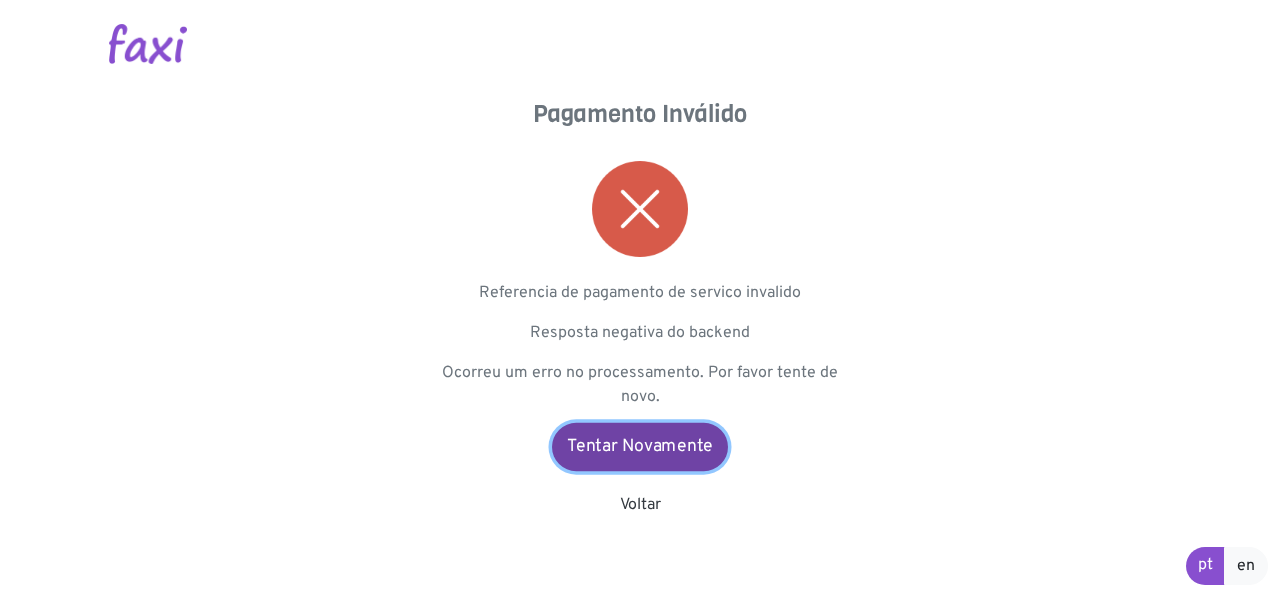 click on "Tentar Novamente" at bounding box center (640, 447) 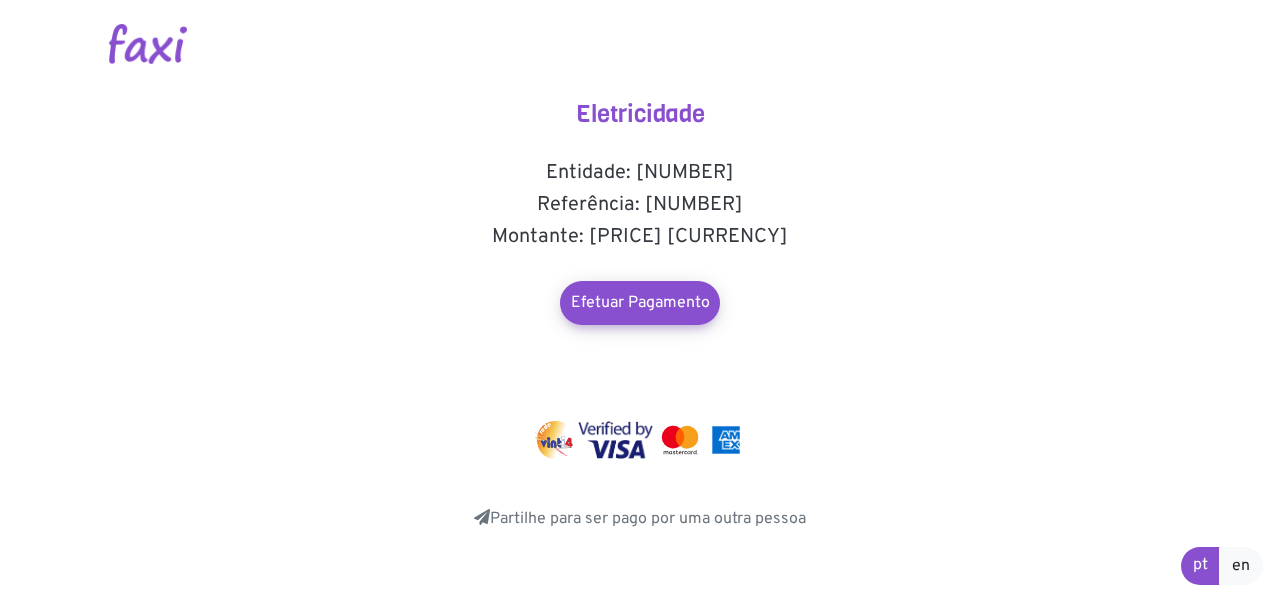 scroll, scrollTop: 0, scrollLeft: 0, axis: both 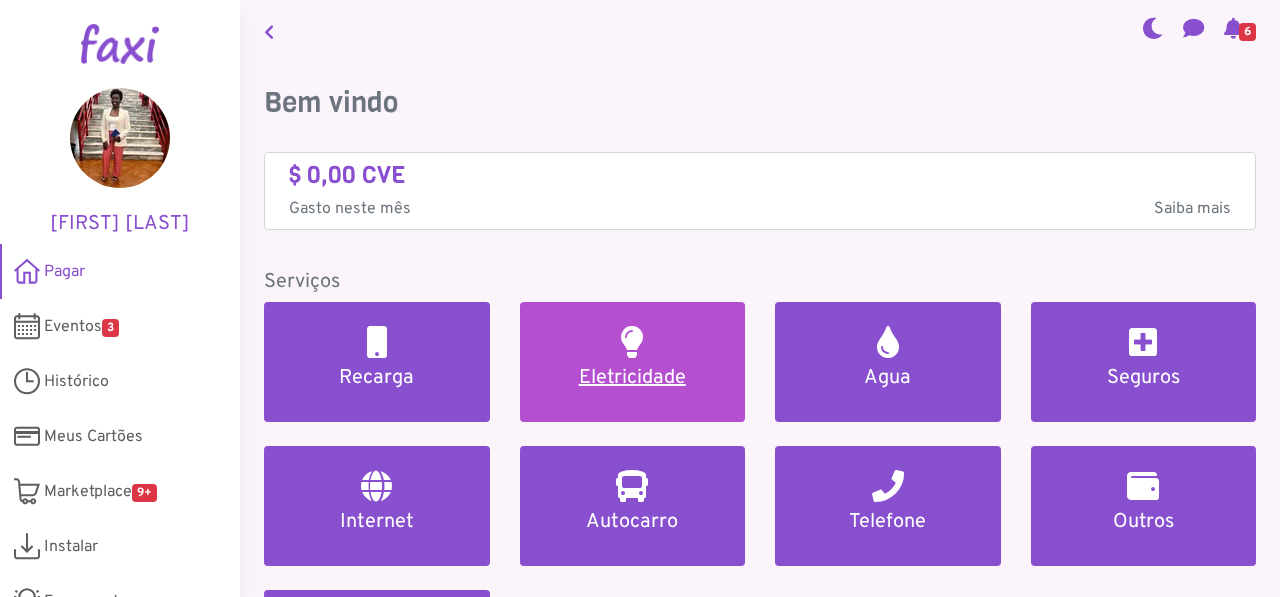 click on "Eletricidade" at bounding box center (633, 362) 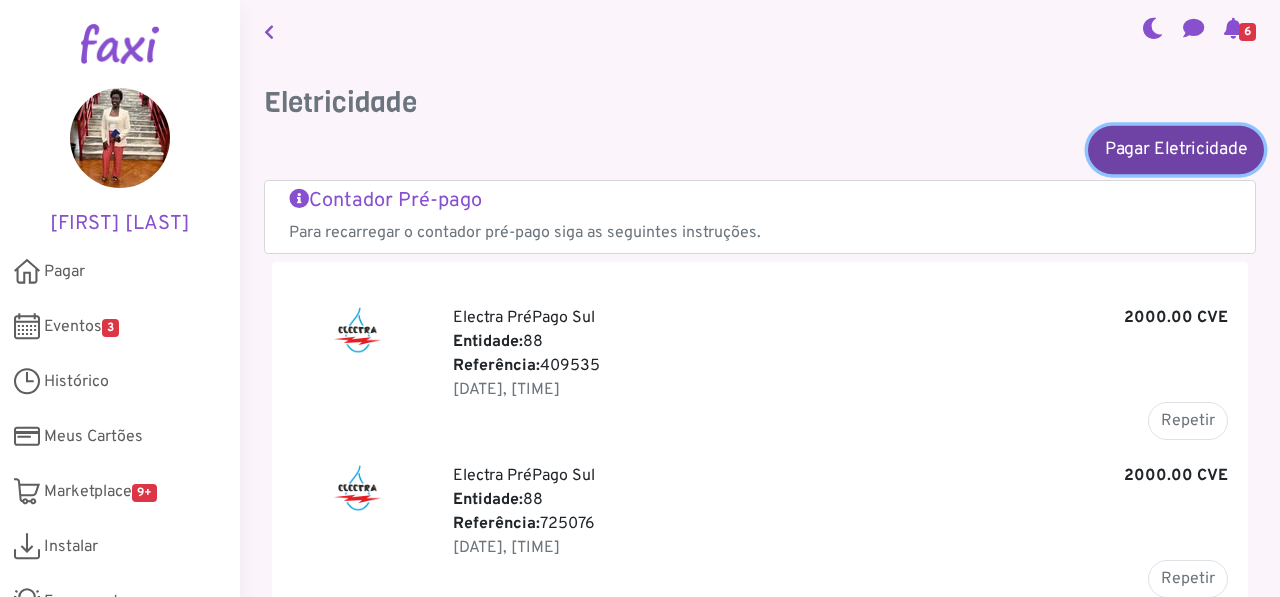 click on "Pagar
Eletricidade" at bounding box center [1176, 149] 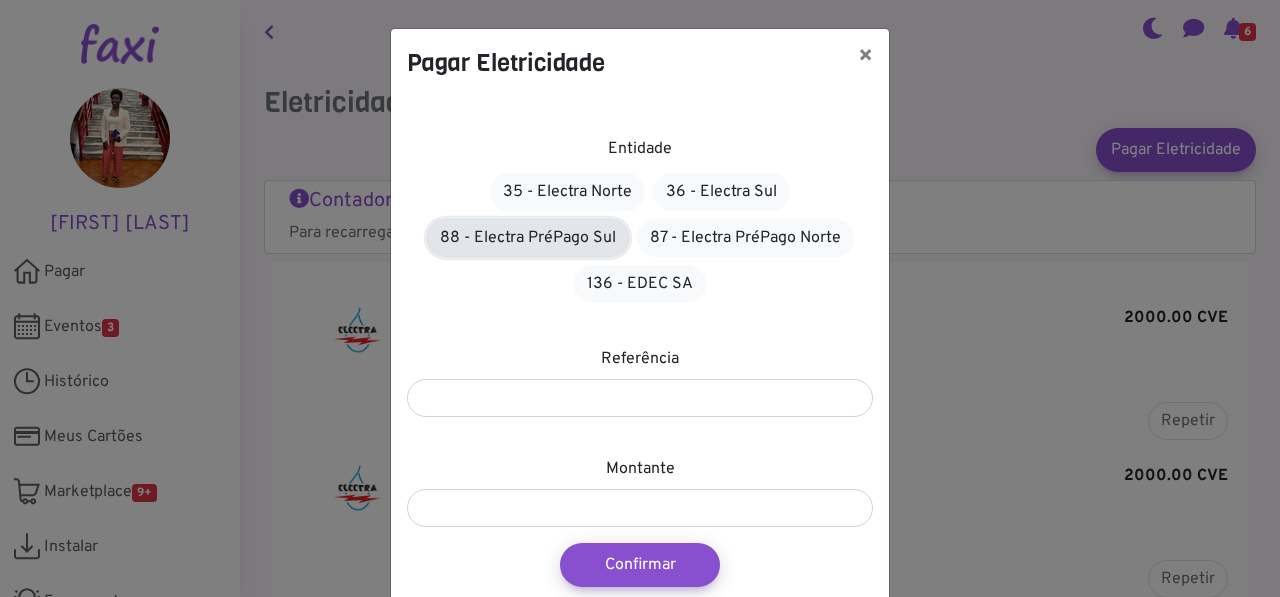 click on "88
-
Electra PréPago Sul" at bounding box center (528, 238) 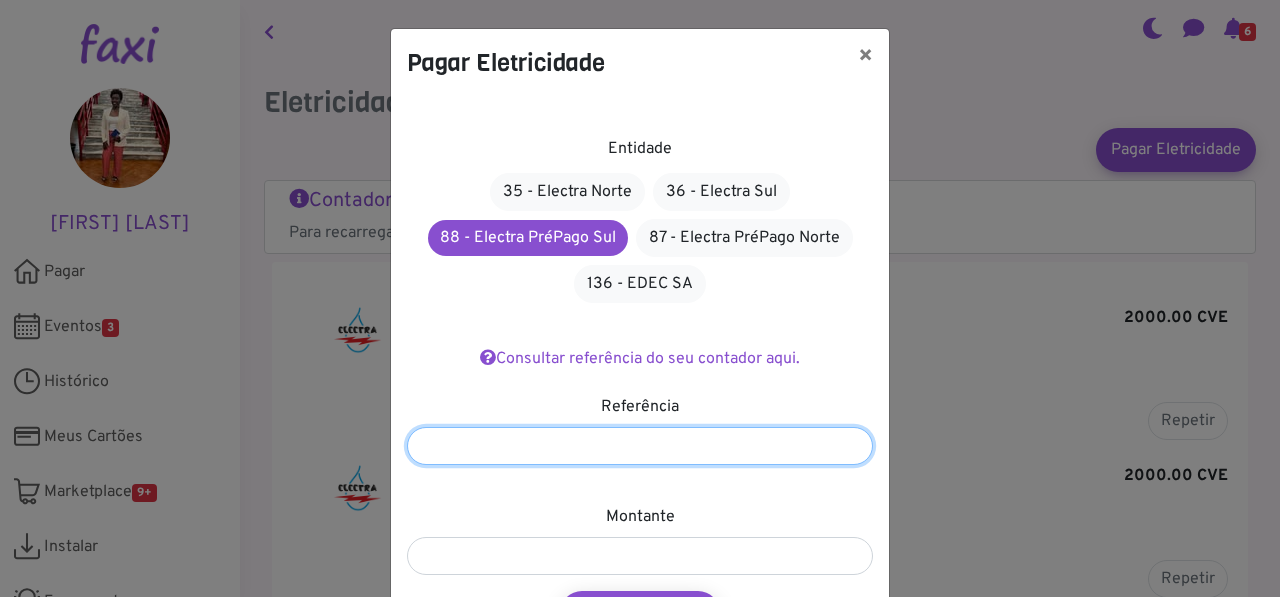 click at bounding box center [640, 446] 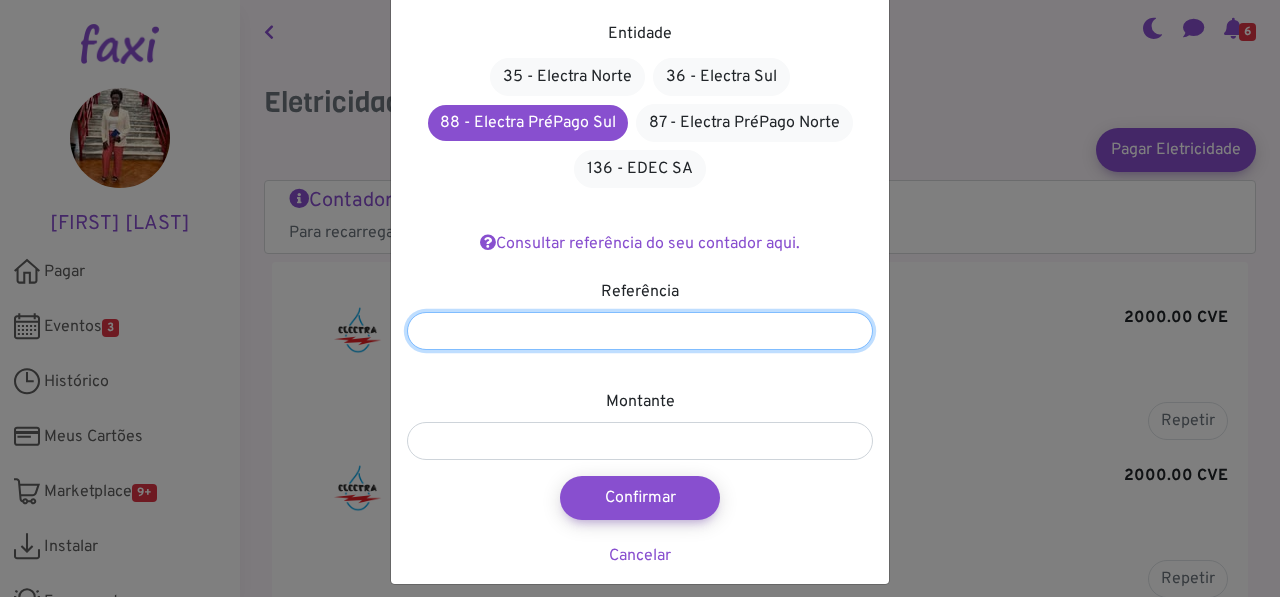 scroll, scrollTop: 111, scrollLeft: 0, axis: vertical 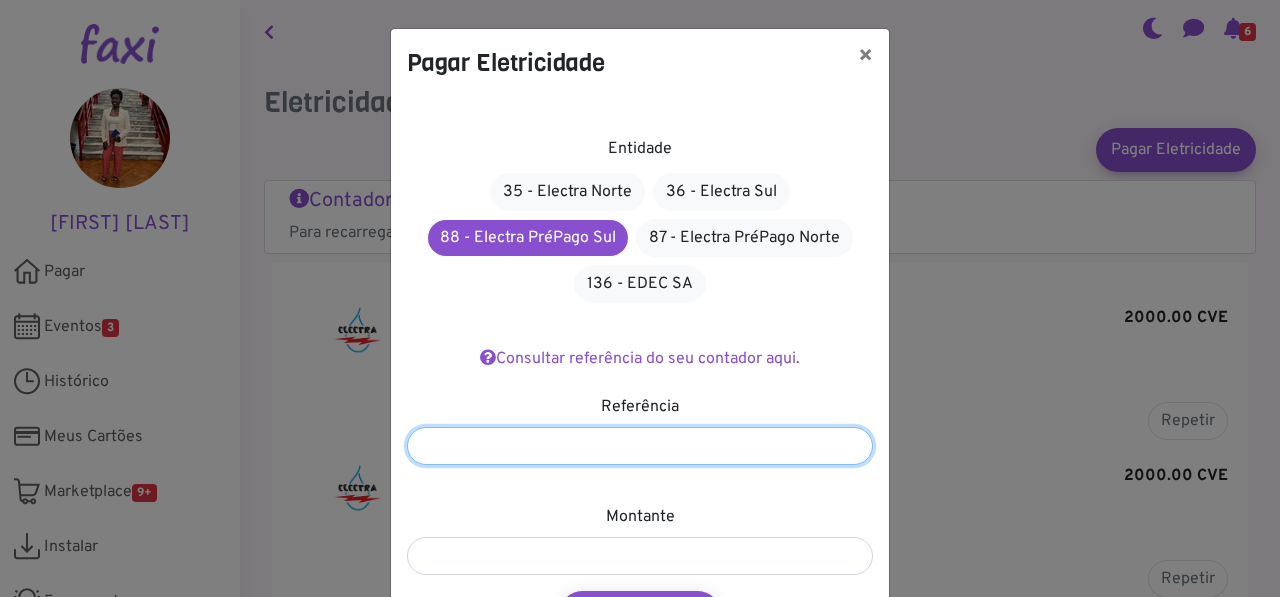 type on "******" 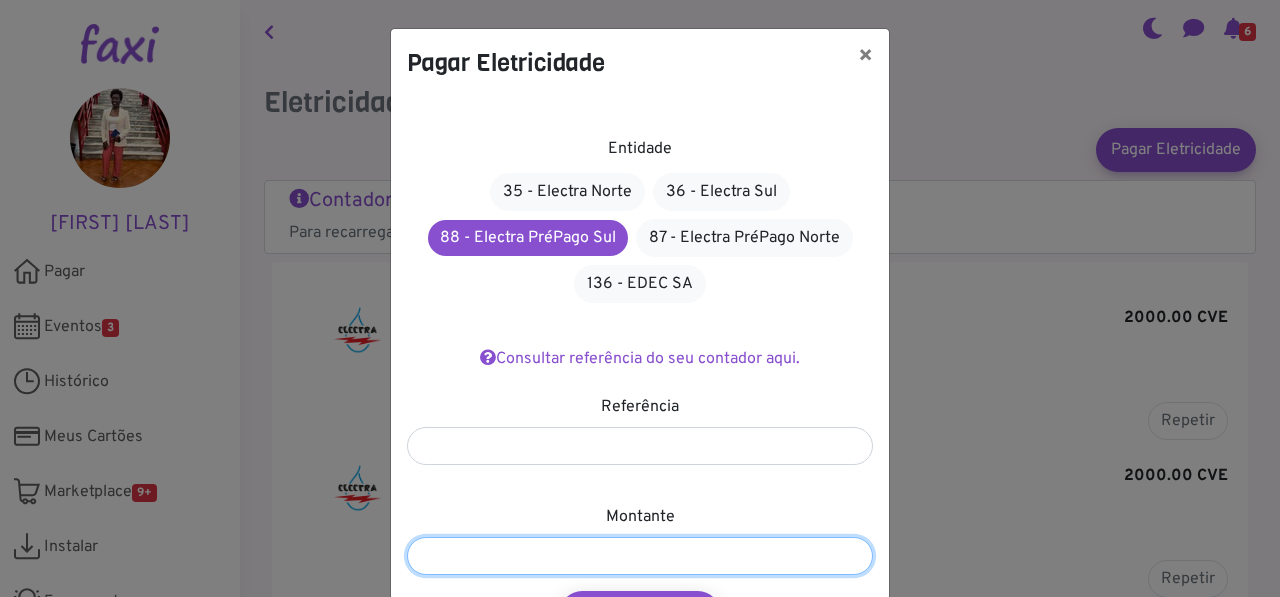 click at bounding box center [640, 556] 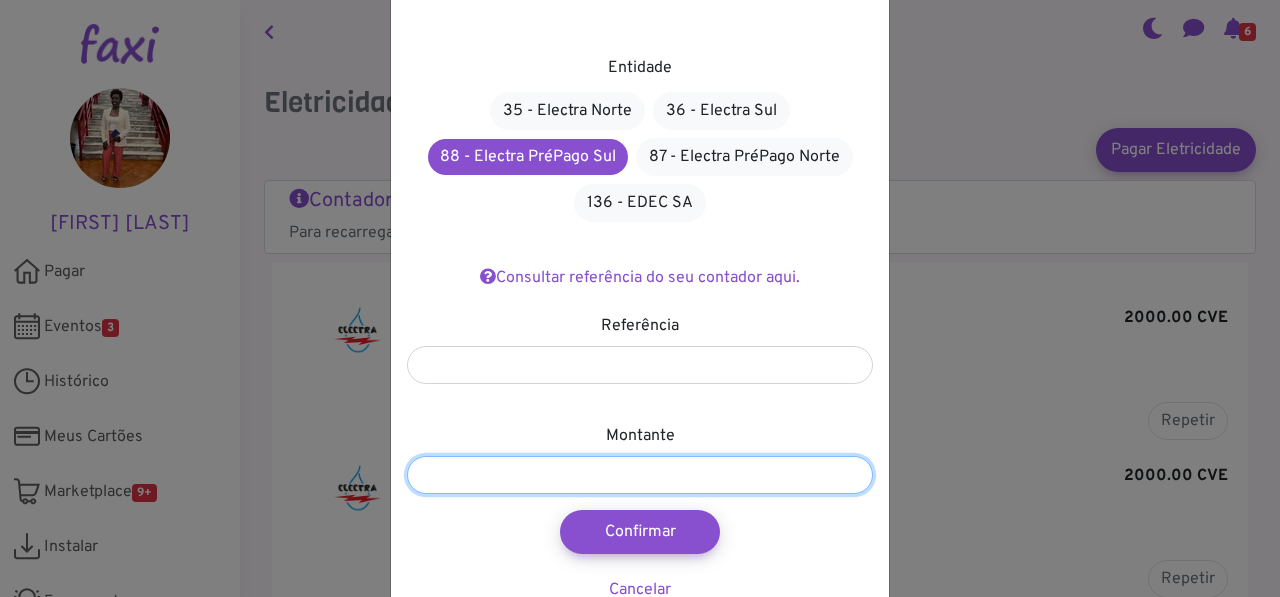 scroll, scrollTop: 128, scrollLeft: 0, axis: vertical 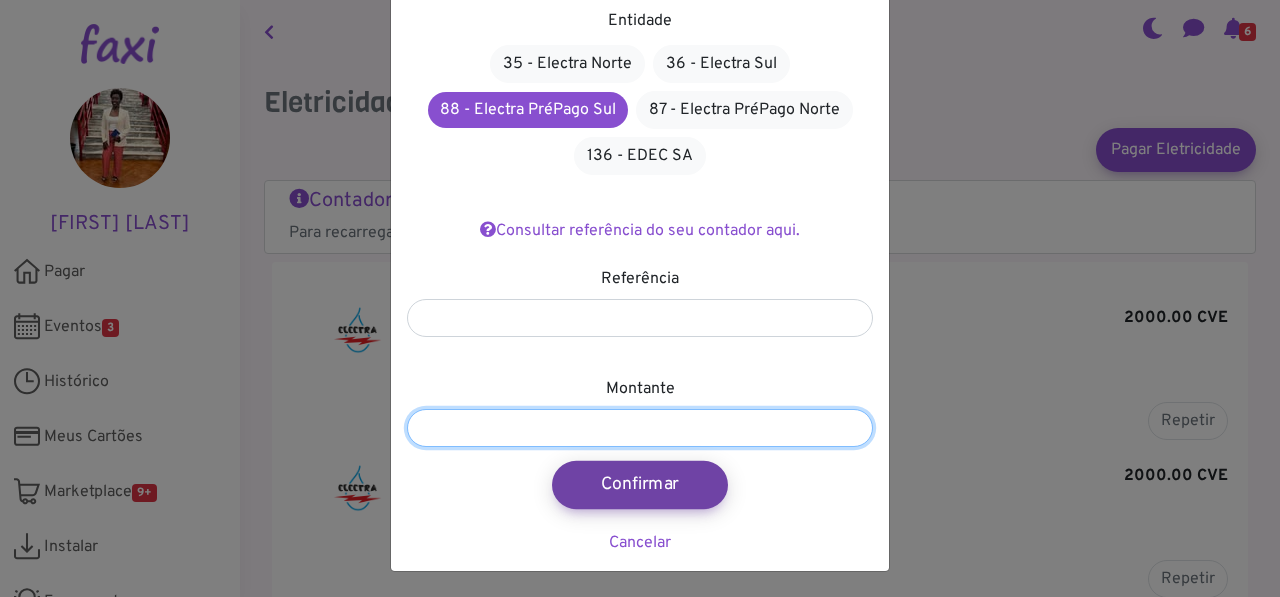 type on "****" 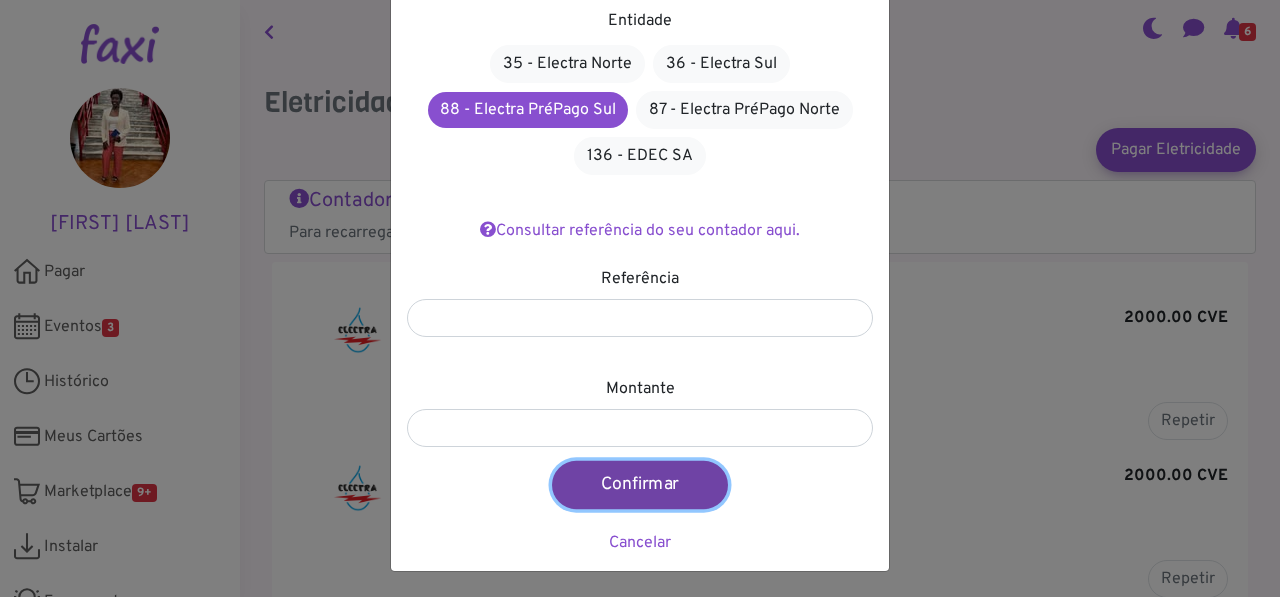 click on "Confirmar" at bounding box center [640, 485] 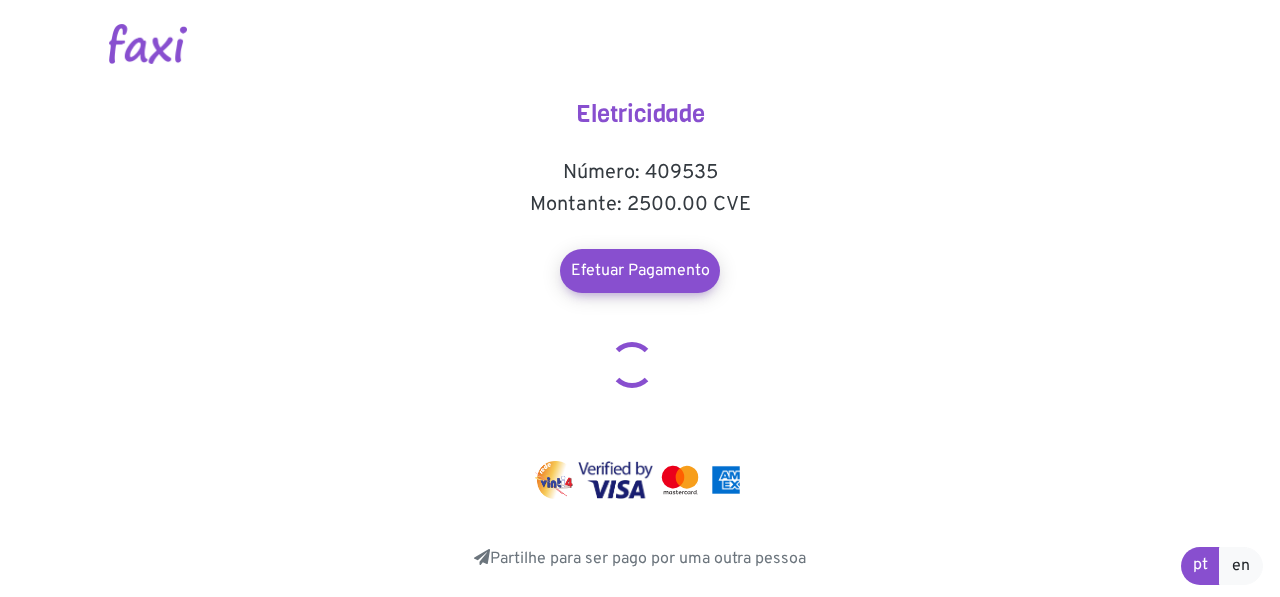 scroll, scrollTop: 0, scrollLeft: 0, axis: both 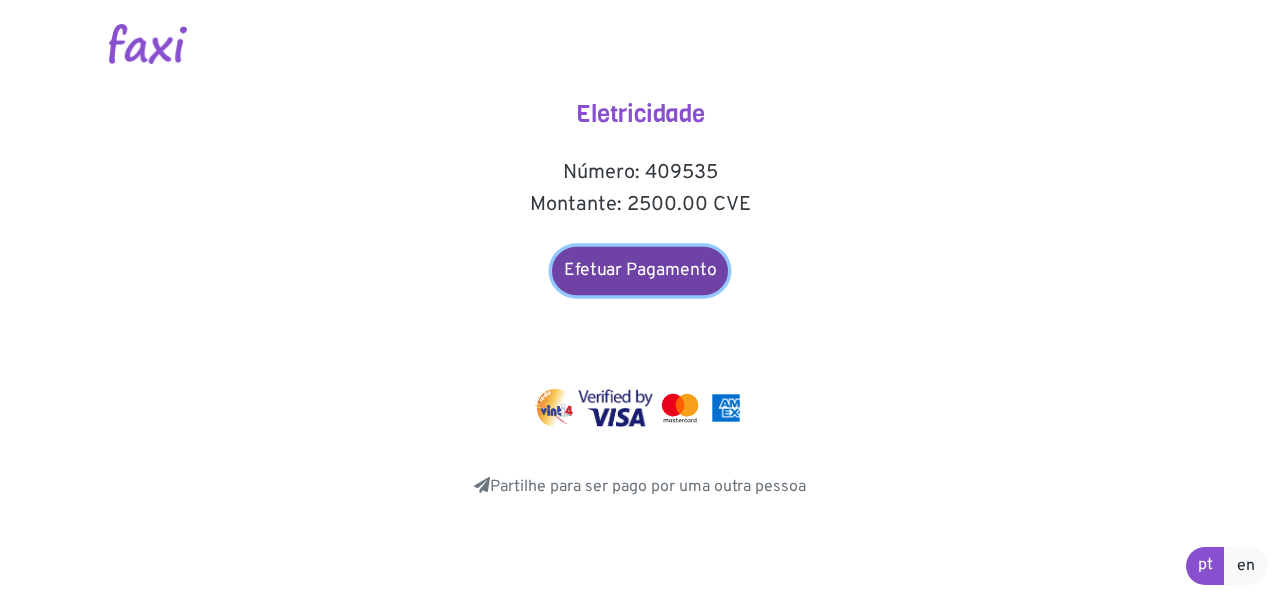 click on "Efetuar Pagamento" at bounding box center [640, 271] 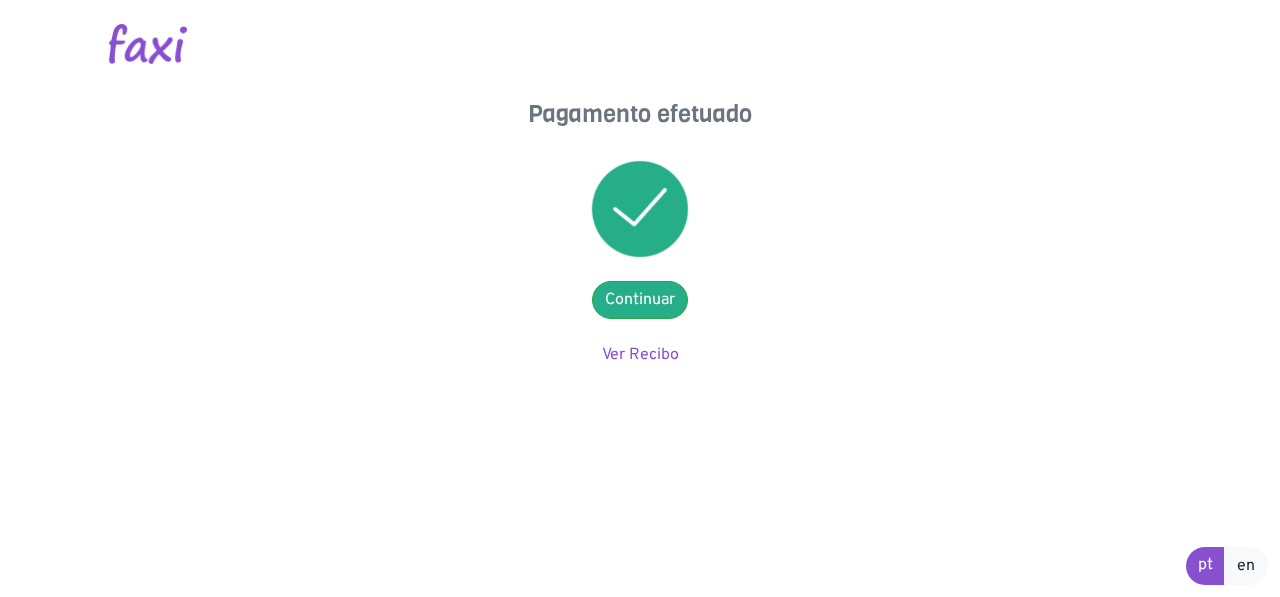 scroll, scrollTop: 0, scrollLeft: 0, axis: both 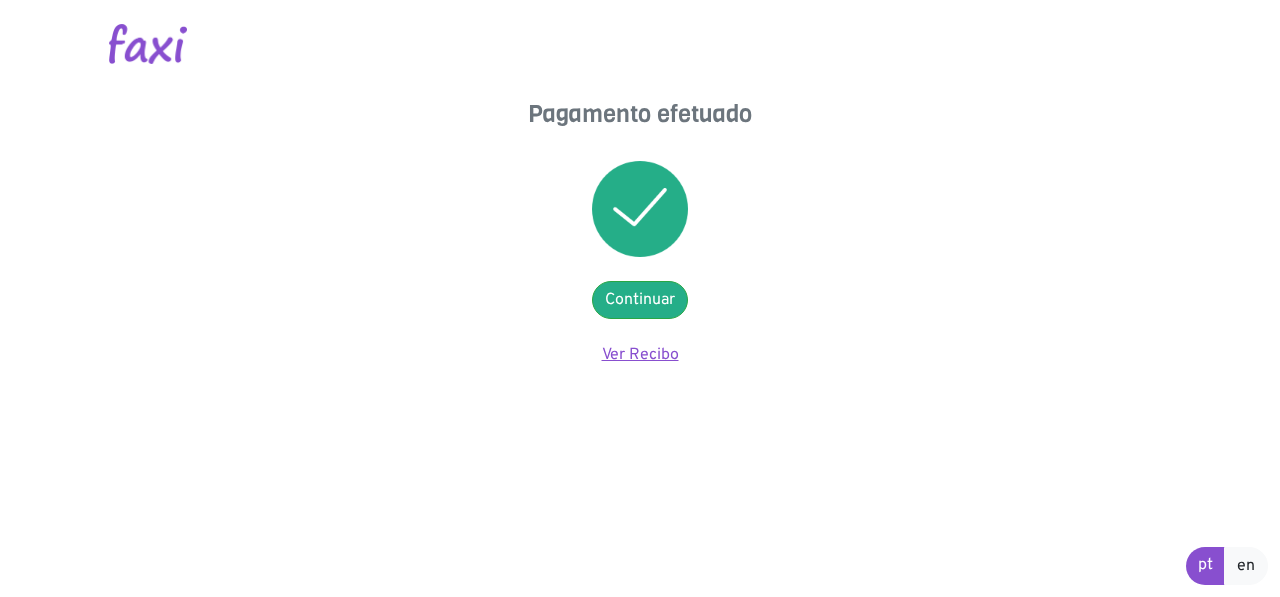 click on "Ver Recibo" at bounding box center [640, 355] 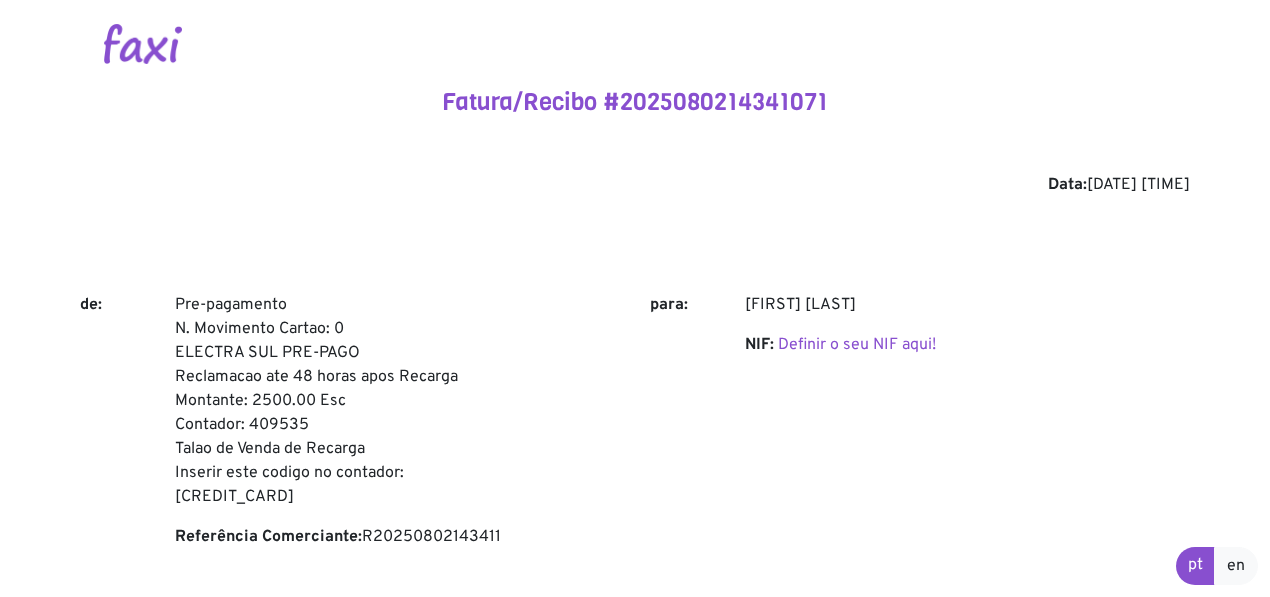 scroll, scrollTop: 0, scrollLeft: 0, axis: both 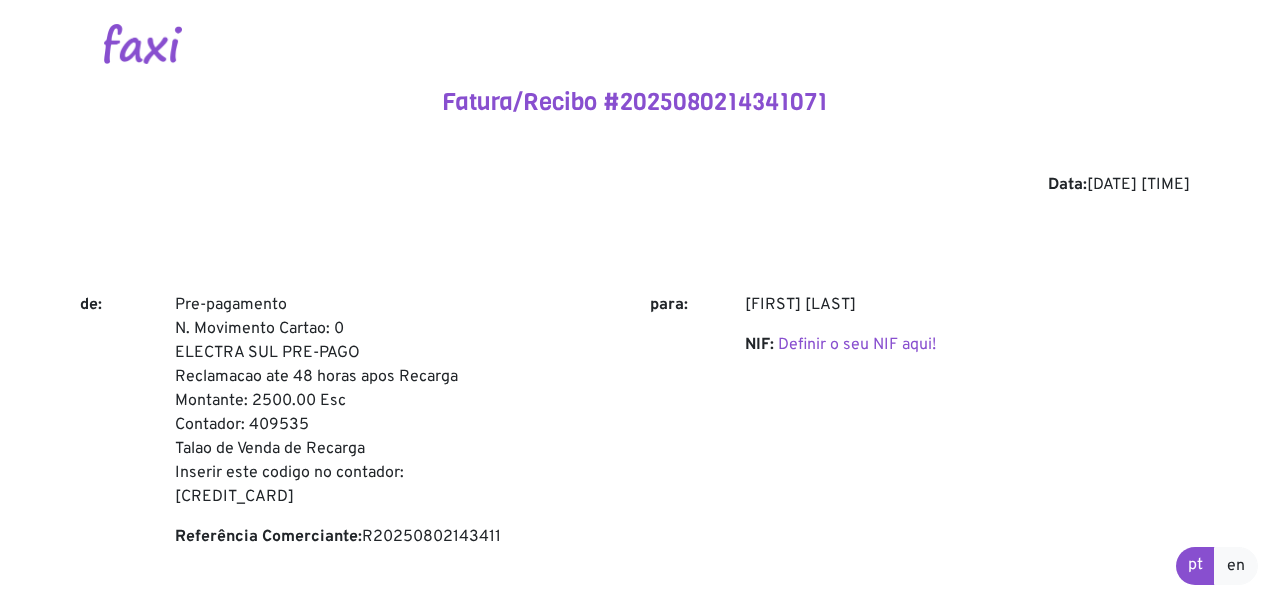 click on "Fatura/Recibo #2025080214341071" at bounding box center (635, 102) 